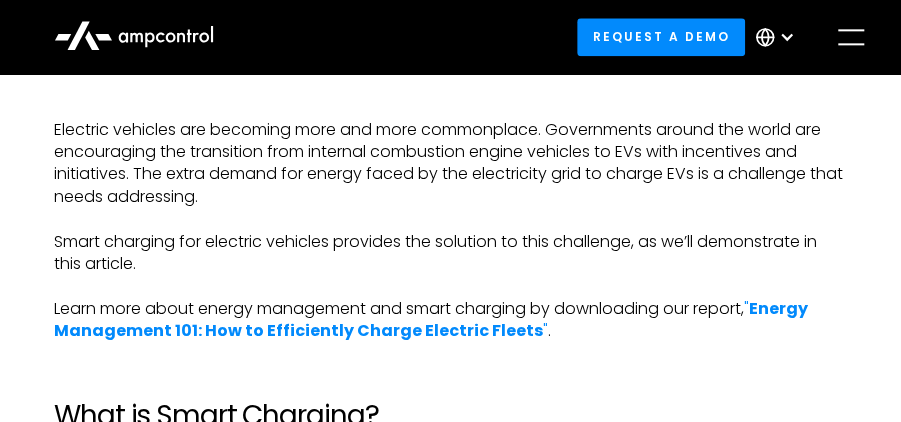 scroll, scrollTop: 911, scrollLeft: 0, axis: vertical 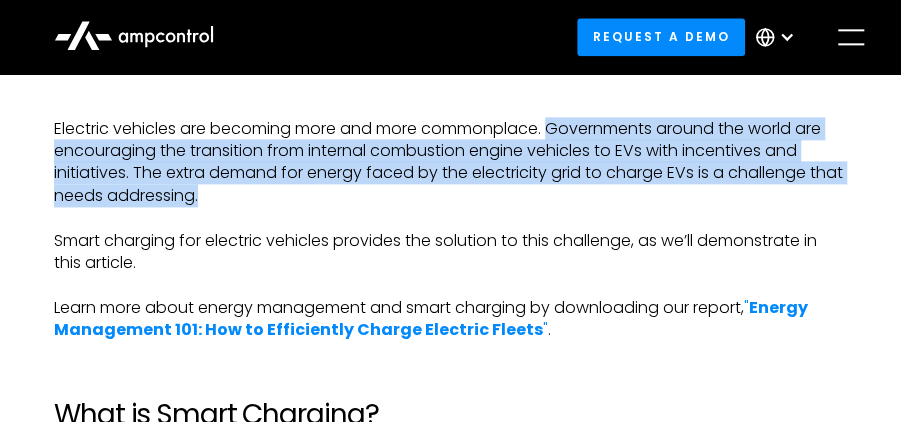 drag, startPoint x: 561, startPoint y: 127, endPoint x: 756, endPoint y: 200, distance: 208.21623 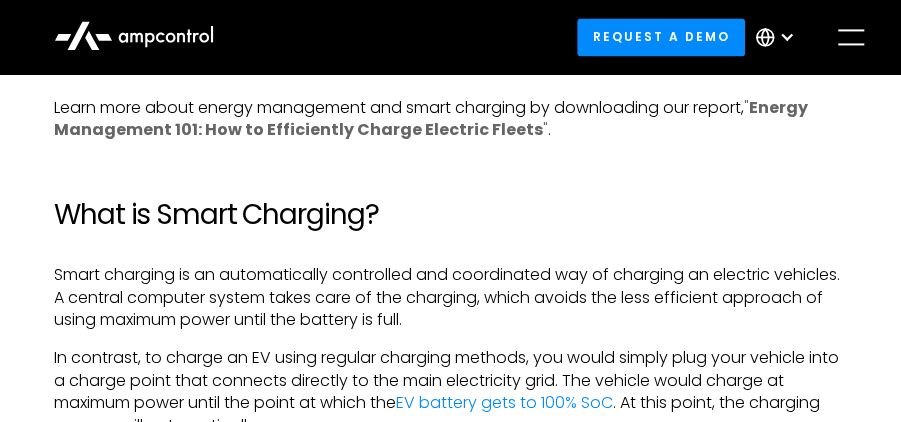 scroll, scrollTop: 1044, scrollLeft: 0, axis: vertical 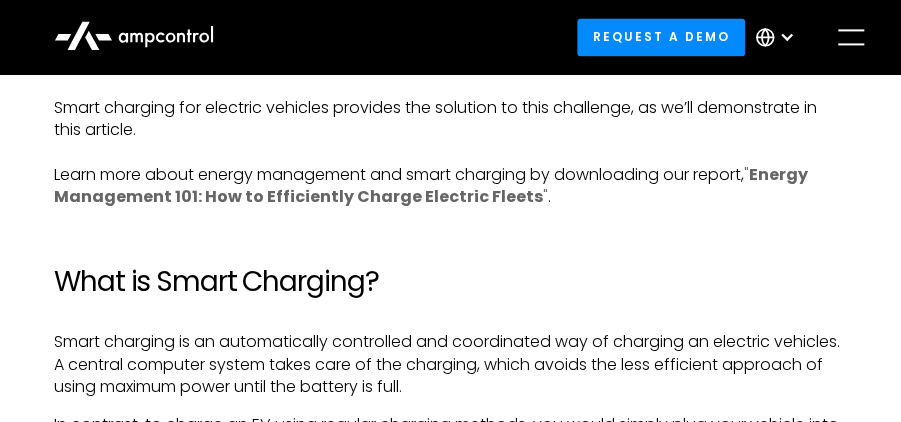 click on "Energy Management 101: How to Efficiently Charge Electric Fleets" at bounding box center [431, 185] 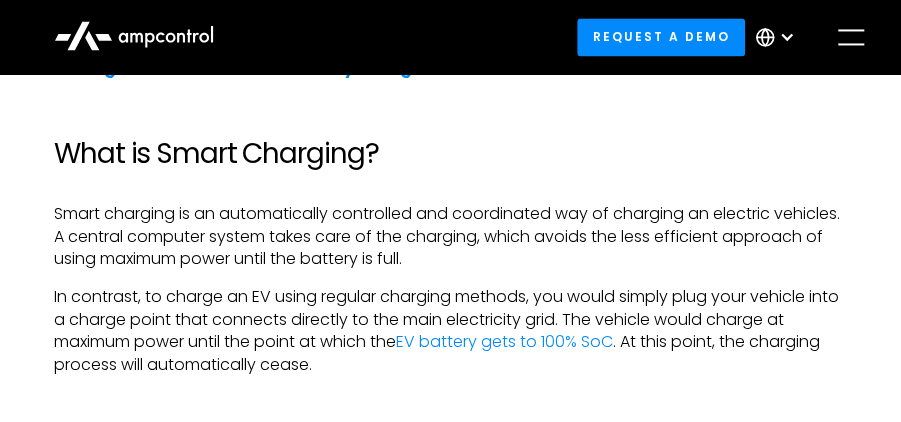scroll, scrollTop: 1239, scrollLeft: 0, axis: vertical 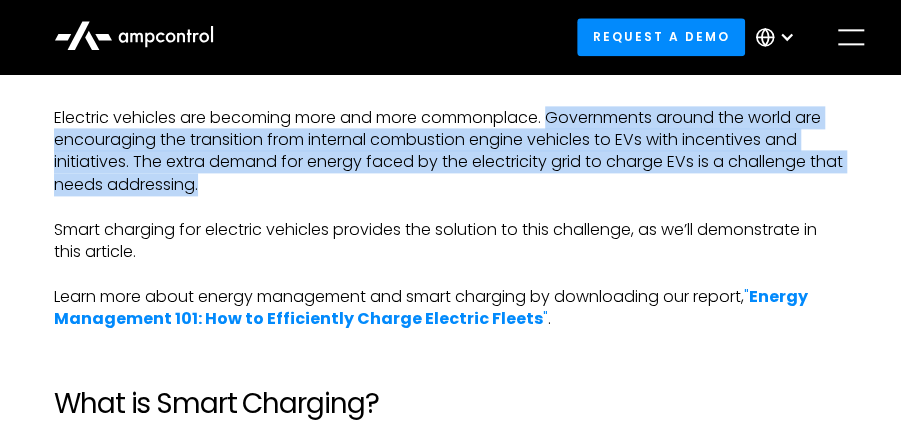 click on "Electric vehicles are becoming more and more commonplace. Governments around the world are encouraging the transition from internal combustion engine vehicles to EVs with incentives and initiatives. The extra demand for energy faced by the electricity grid to charge EVs is a challenge that needs addressing.    Smart charging for electric vehicles provides the solution to this challenge, as we’ll demonstrate in this article. Learn more about energy management and smart charging by downloading our report,  " Energy Management 101: How to Efficiently Charge Electric Fleets " ." at bounding box center (450, 219) 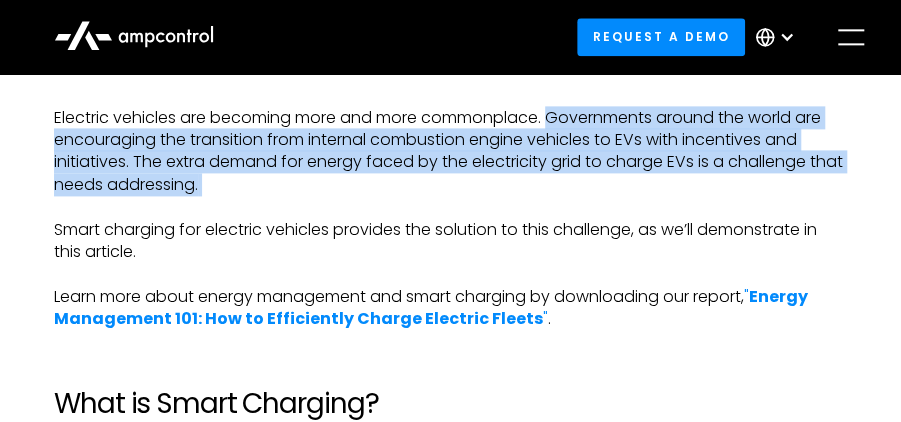drag, startPoint x: 558, startPoint y: 116, endPoint x: 524, endPoint y: 204, distance: 94.33981 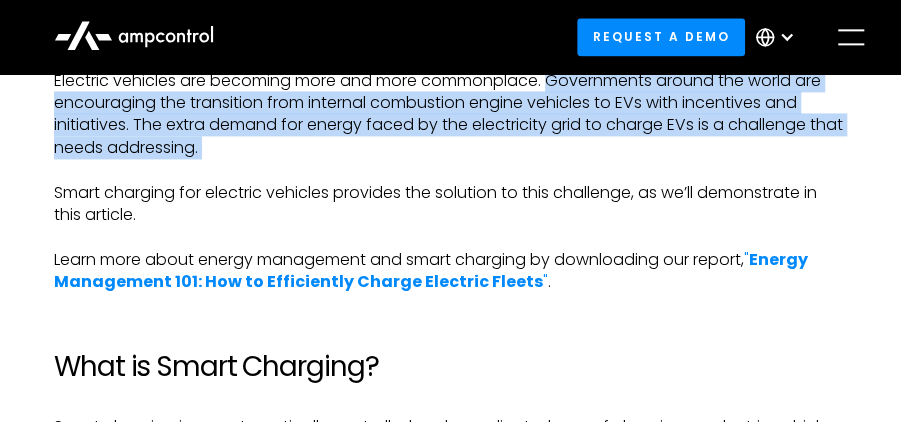 scroll, scrollTop: 988, scrollLeft: 0, axis: vertical 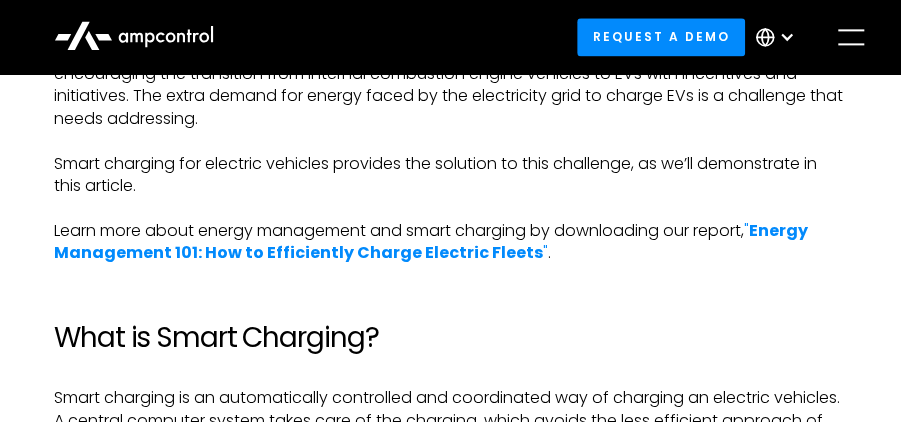 click on "Electric vehicles are becoming more and more commonplace. Governments around the world are encouraging the transition from internal combustion engine vehicles to EVs with incentives and initiatives. The extra demand for energy faced by the electricity grid to charge EVs is a challenge that needs addressing.    Smart charging for electric vehicles provides the solution to this challenge, as we’ll demonstrate in this article. Learn more about energy management and smart charging by downloading our report,  " Energy Management 101: How to Efficiently Charge Electric Fleets " ." at bounding box center [450, 153] 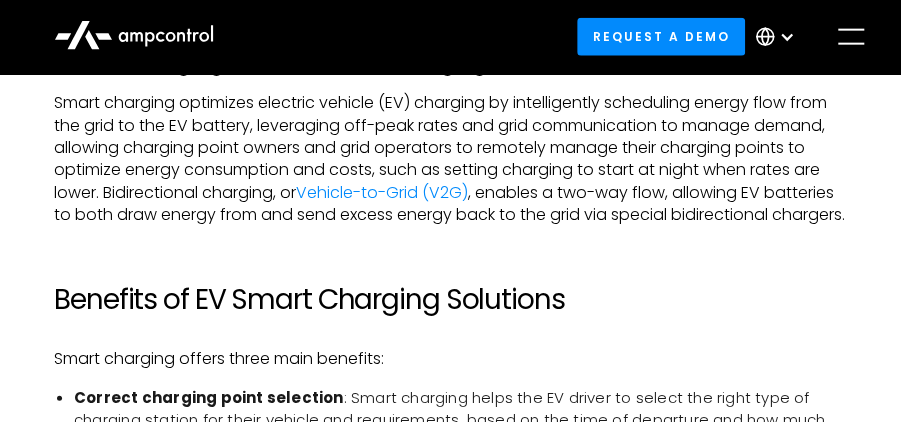 scroll, scrollTop: 1726, scrollLeft: 0, axis: vertical 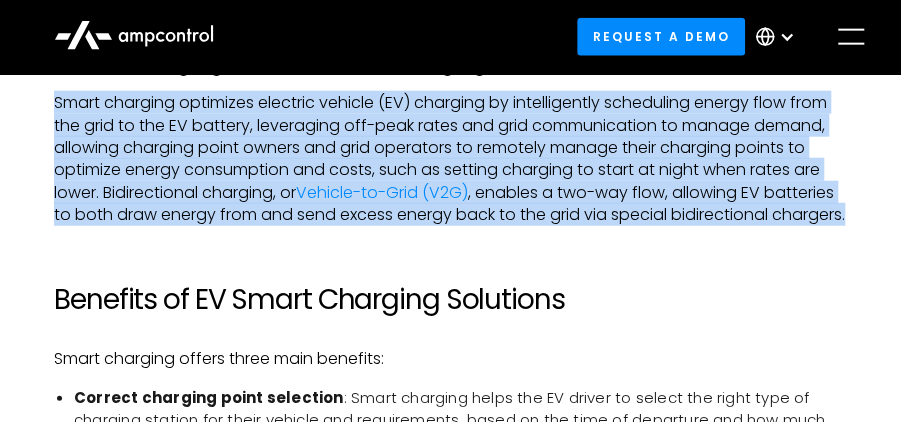 drag, startPoint x: 46, startPoint y: 104, endPoint x: 188, endPoint y: 231, distance: 190.50722 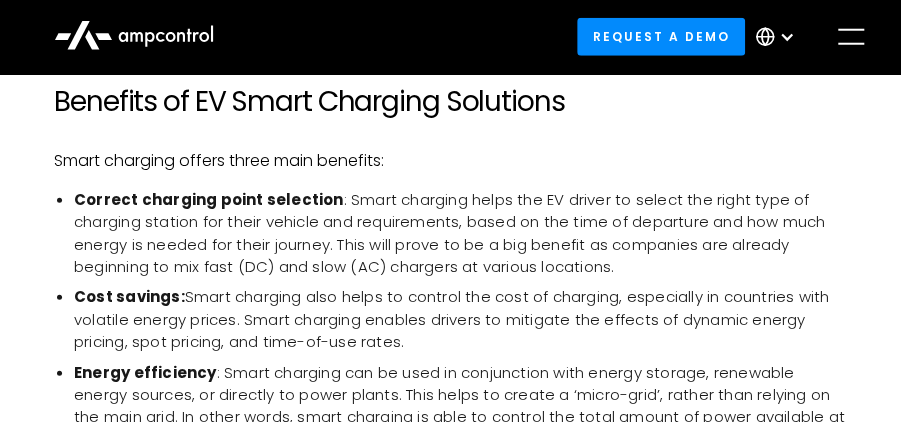 scroll, scrollTop: 1926, scrollLeft: 0, axis: vertical 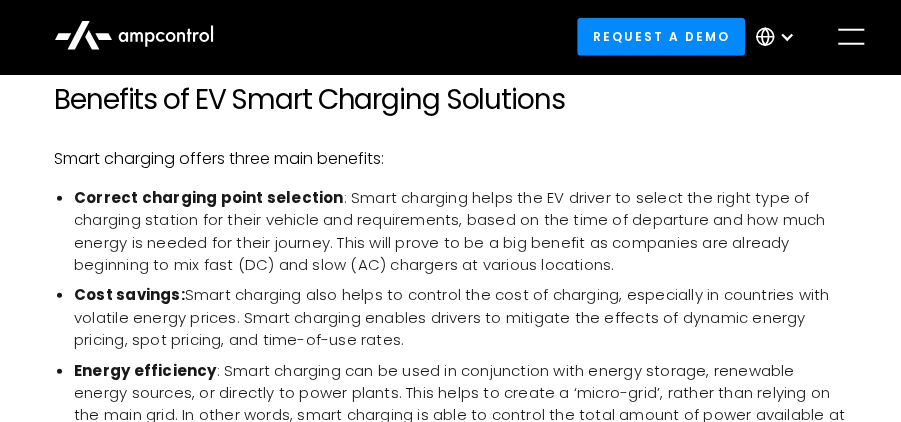 click on "Correct charging point selection : Smart charging helps the EV driver to select the right type of charging station for their vehicle and requirements, based on the time of departure and how much energy is needed for their journey. This will prove to be a big benefit as companies are already beginning to mix fast (DC) and slow (AC) chargers at various locations." at bounding box center (460, 232) 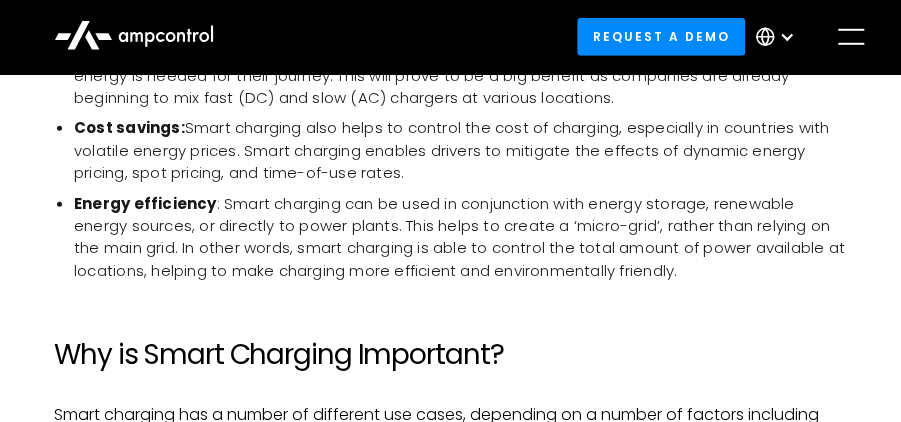scroll, scrollTop: 2126, scrollLeft: 0, axis: vertical 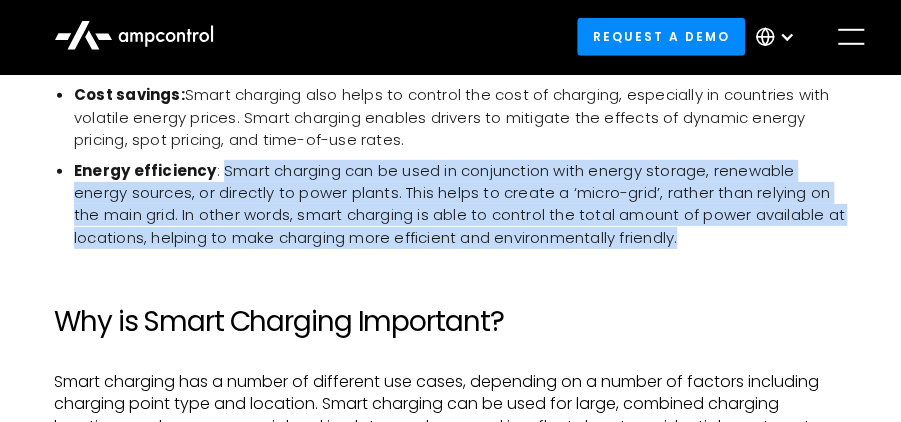 drag, startPoint x: 220, startPoint y: 189, endPoint x: 710, endPoint y: 266, distance: 496.0131 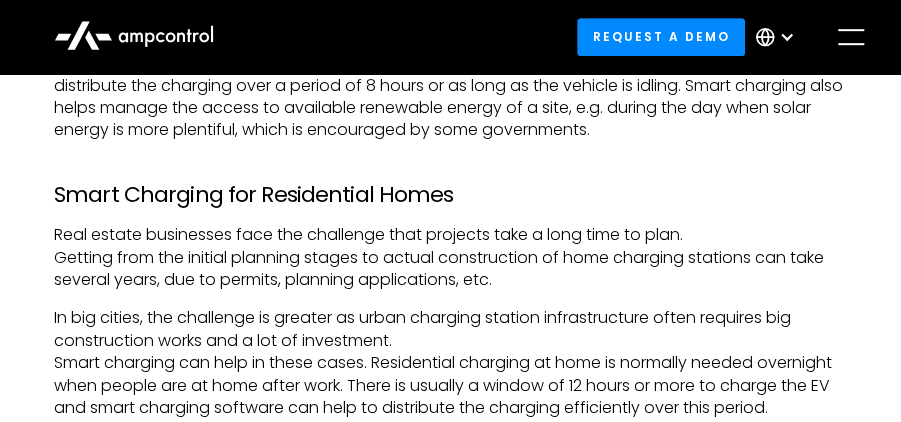 scroll, scrollTop: 2960, scrollLeft: 0, axis: vertical 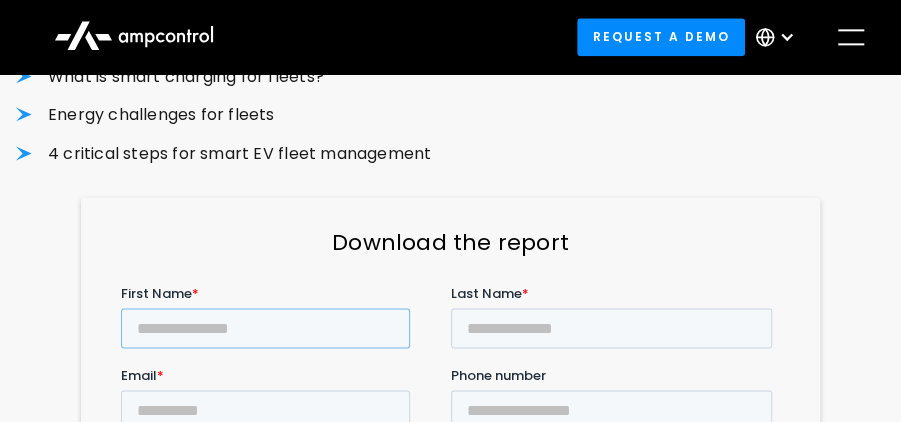 click on "First Name *" at bounding box center (265, 328) 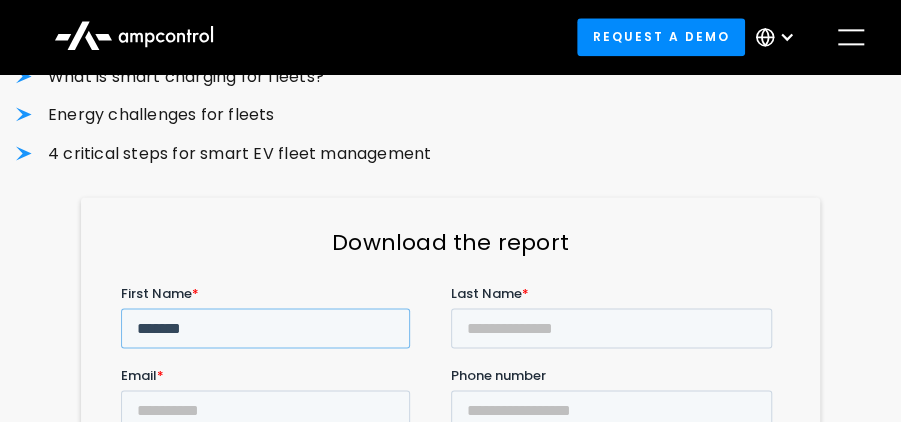 type on "******" 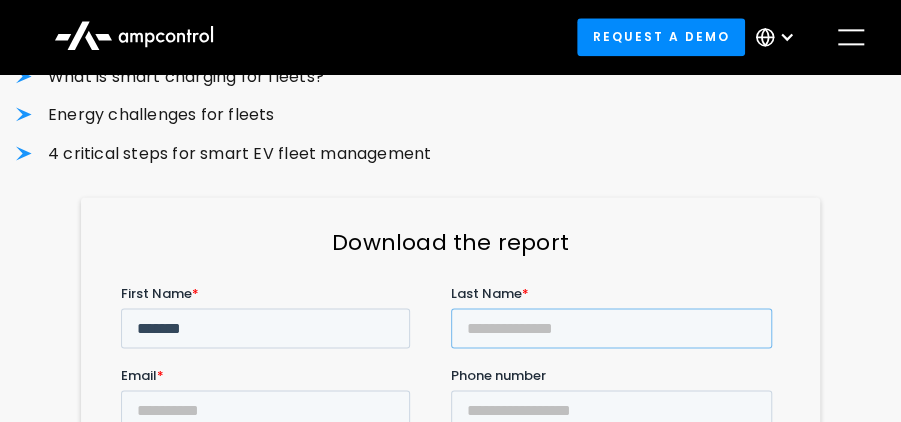 click on "Last Name *" at bounding box center [612, 328] 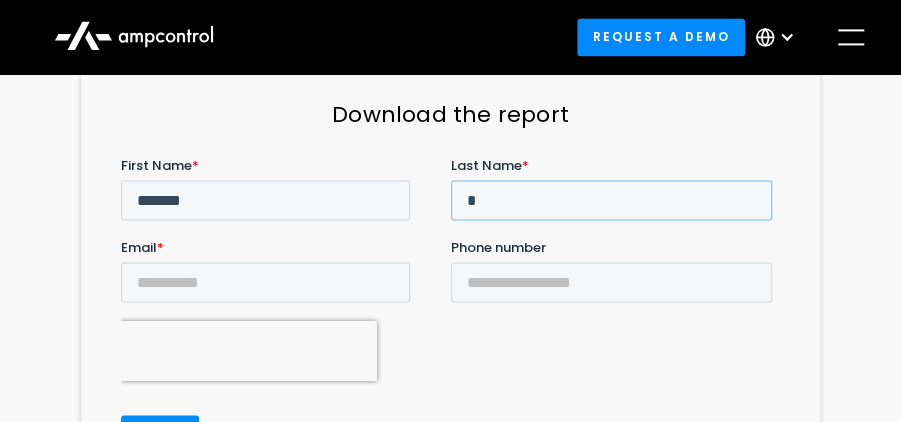 scroll, scrollTop: 1066, scrollLeft: 0, axis: vertical 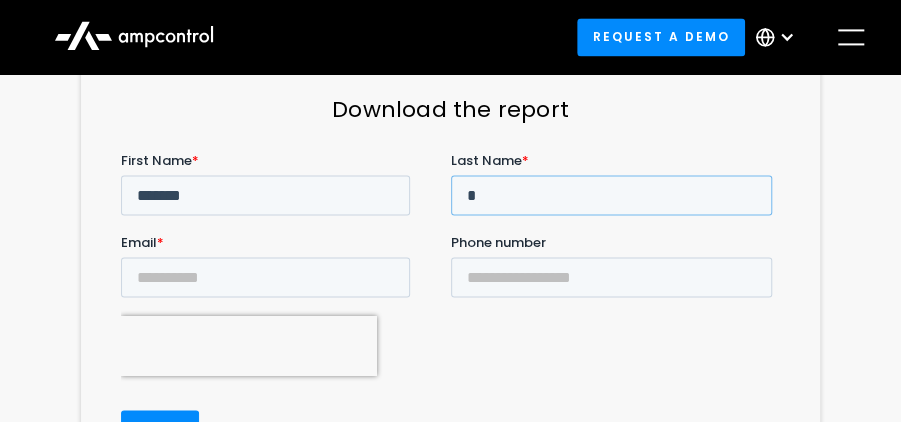 type on "*" 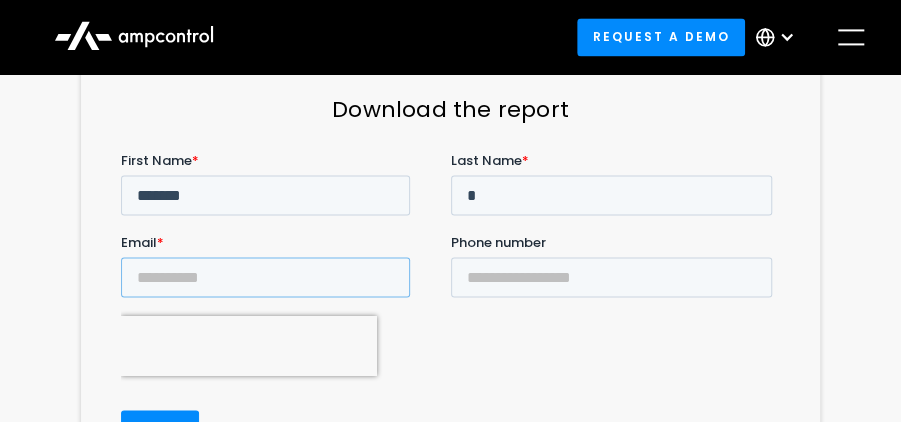 click on "Email *" at bounding box center [265, 277] 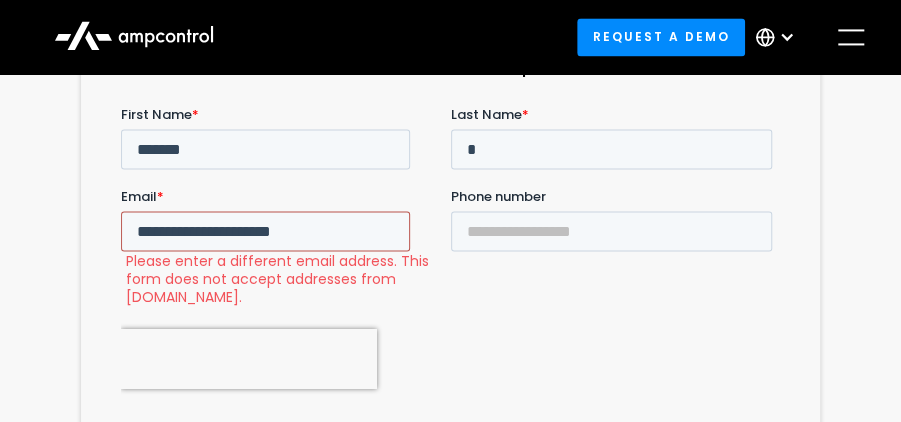 scroll, scrollTop: 1133, scrollLeft: 0, axis: vertical 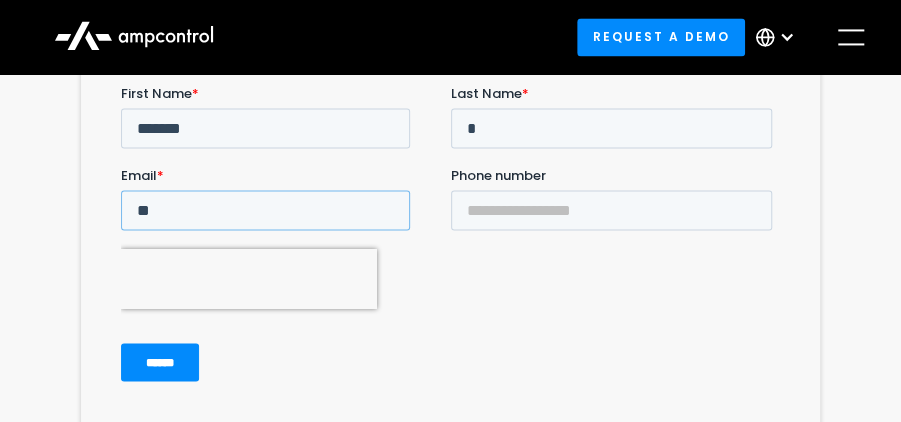 type on "*" 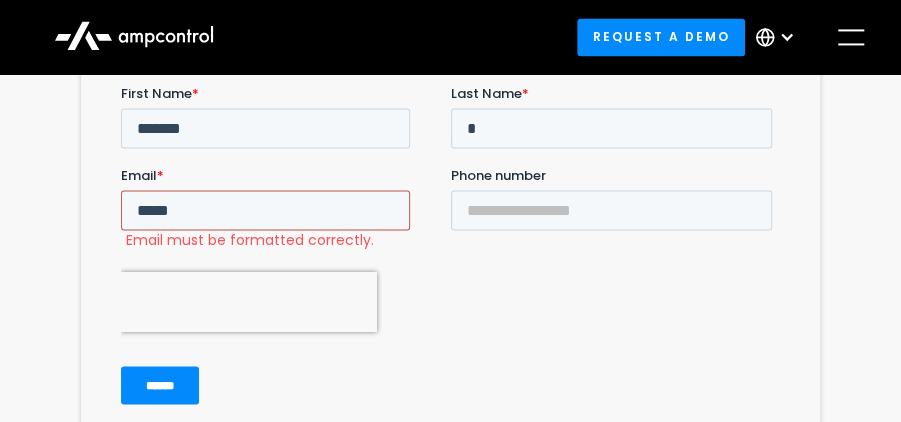 type on "**********" 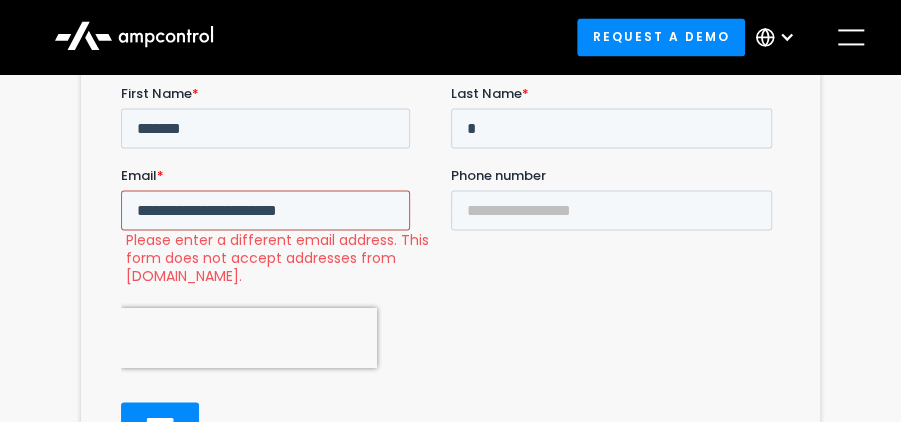 drag, startPoint x: 263, startPoint y: 205, endPoint x: 93, endPoint y: 192, distance: 170.49634 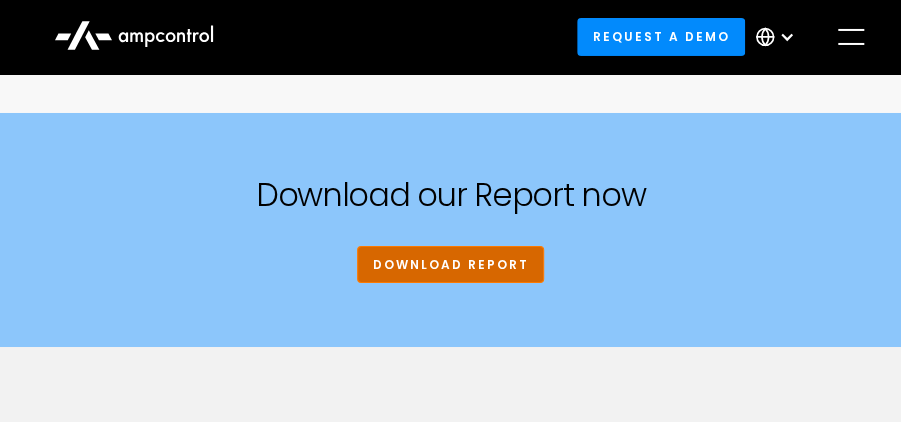 type 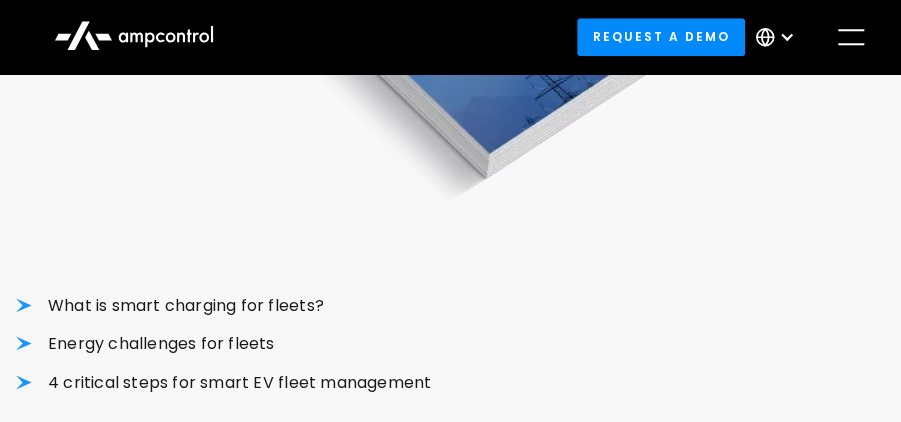 scroll, scrollTop: 972, scrollLeft: 0, axis: vertical 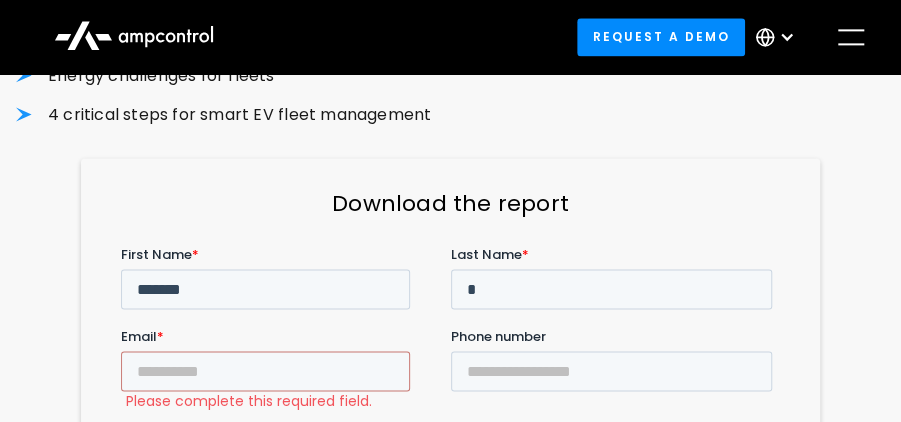 click on "Download the report
*Report will be sent by email" at bounding box center (450, 411) 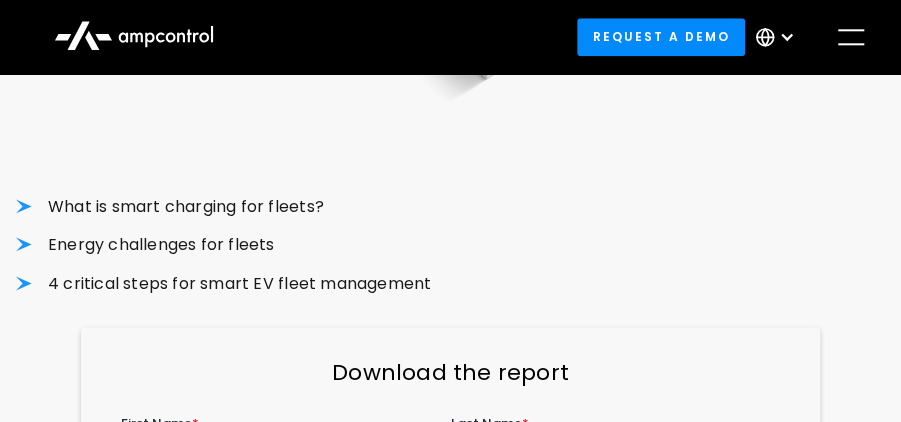scroll, scrollTop: 772, scrollLeft: 0, axis: vertical 